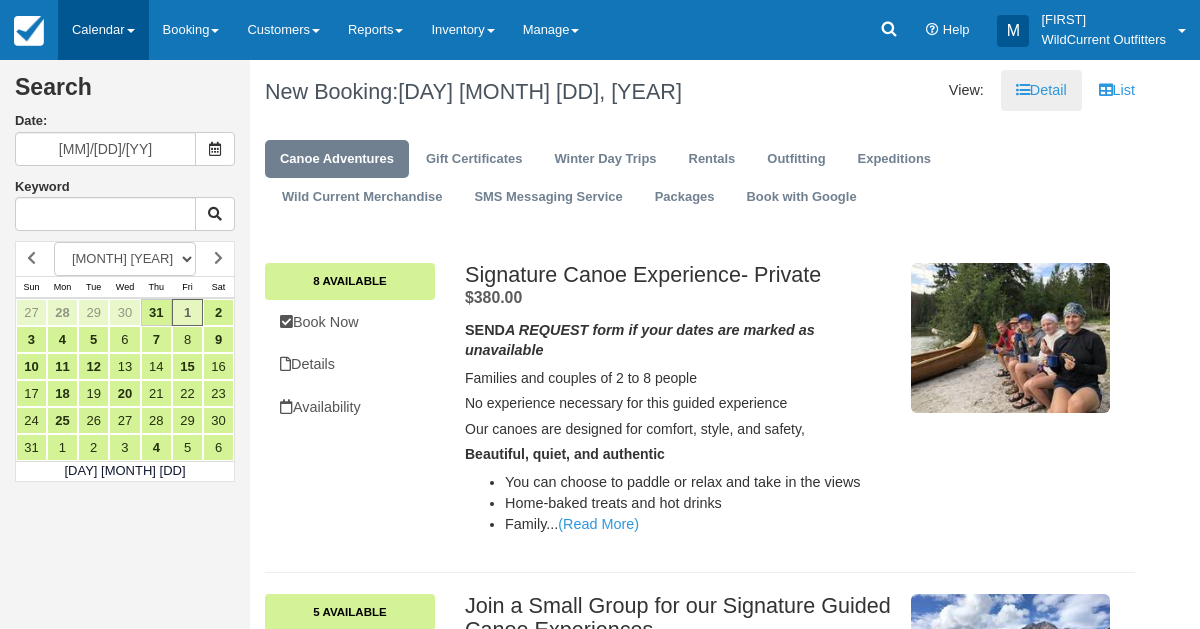 scroll, scrollTop: 0, scrollLeft: 0, axis: both 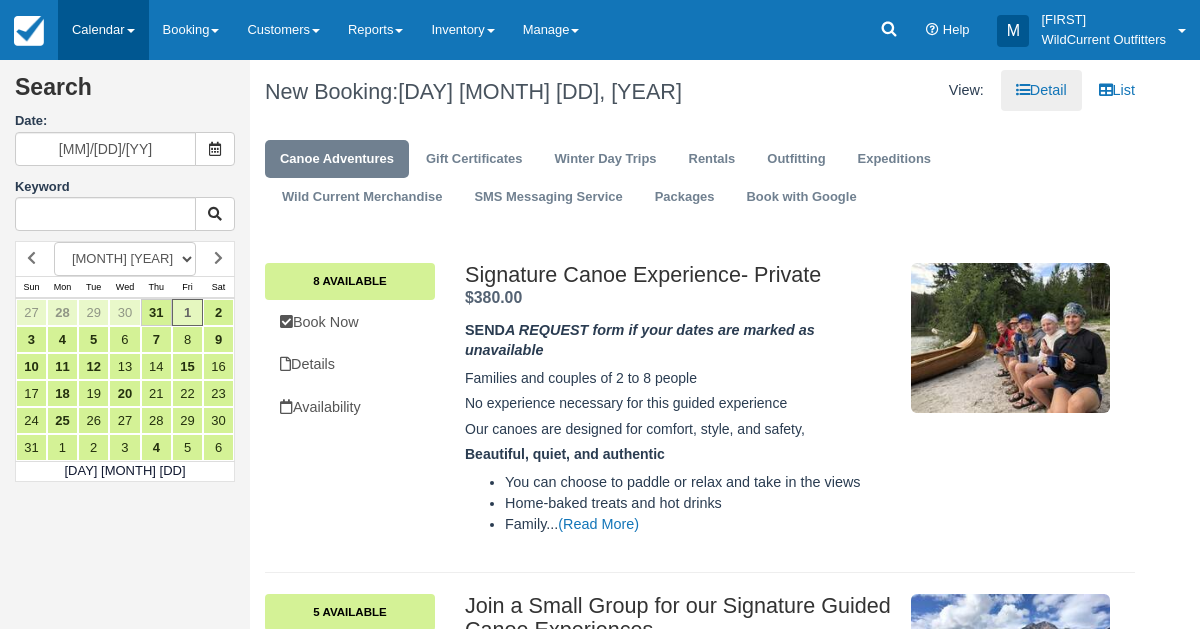 click on "Calendar" at bounding box center (103, 30) 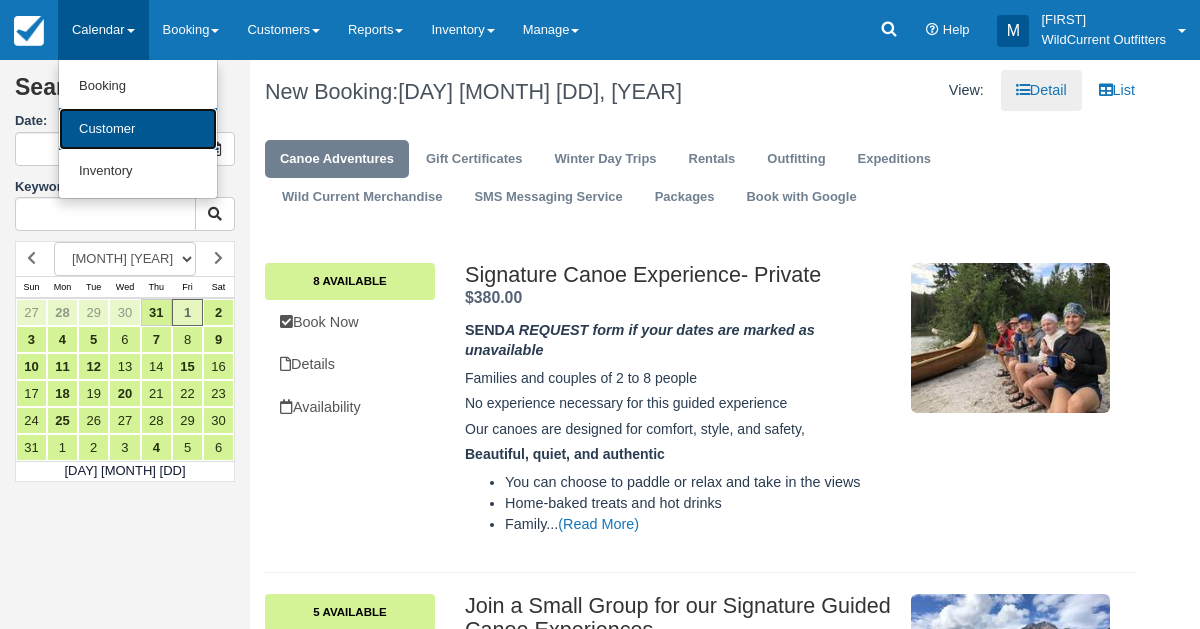 click on "Customer" at bounding box center (138, 129) 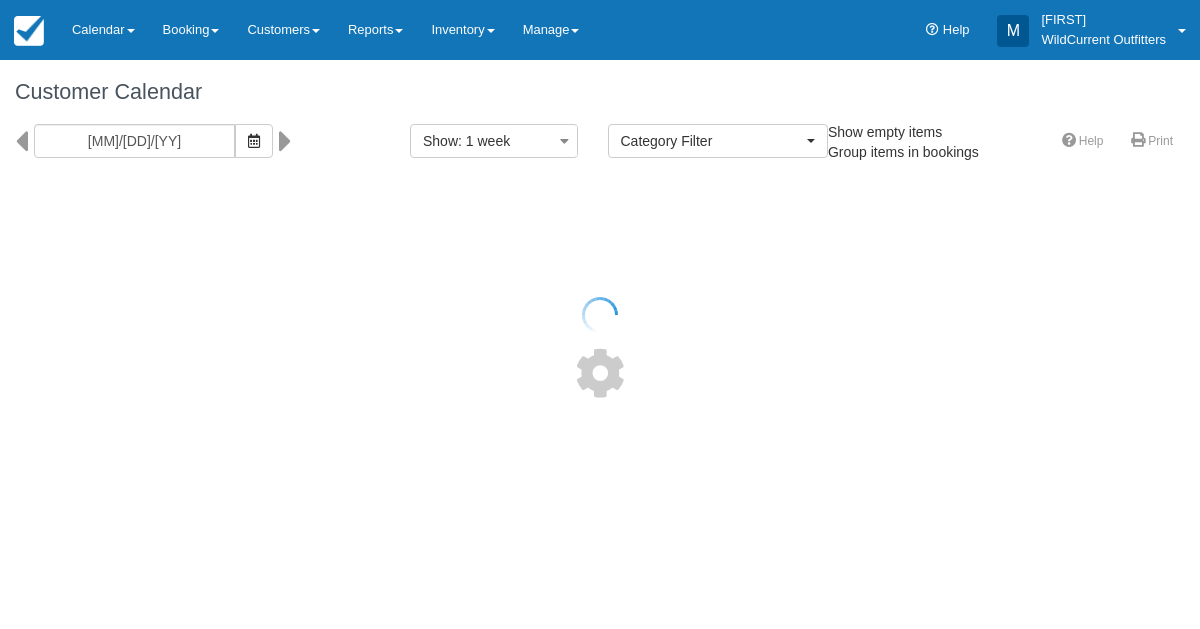 select 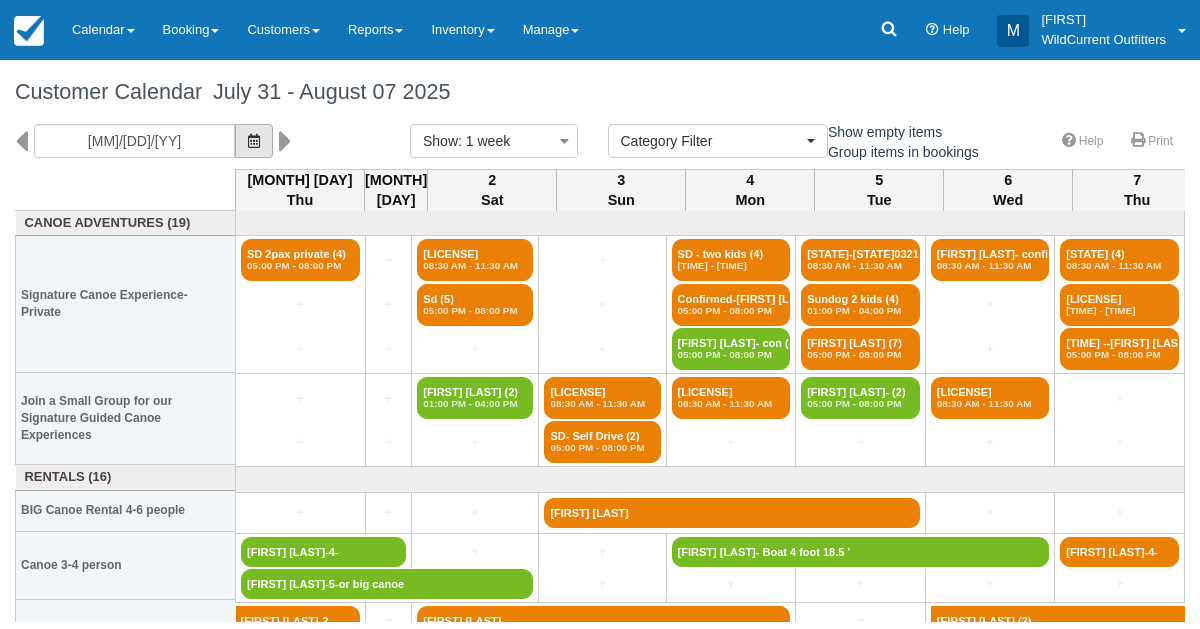 click at bounding box center (254, 141) 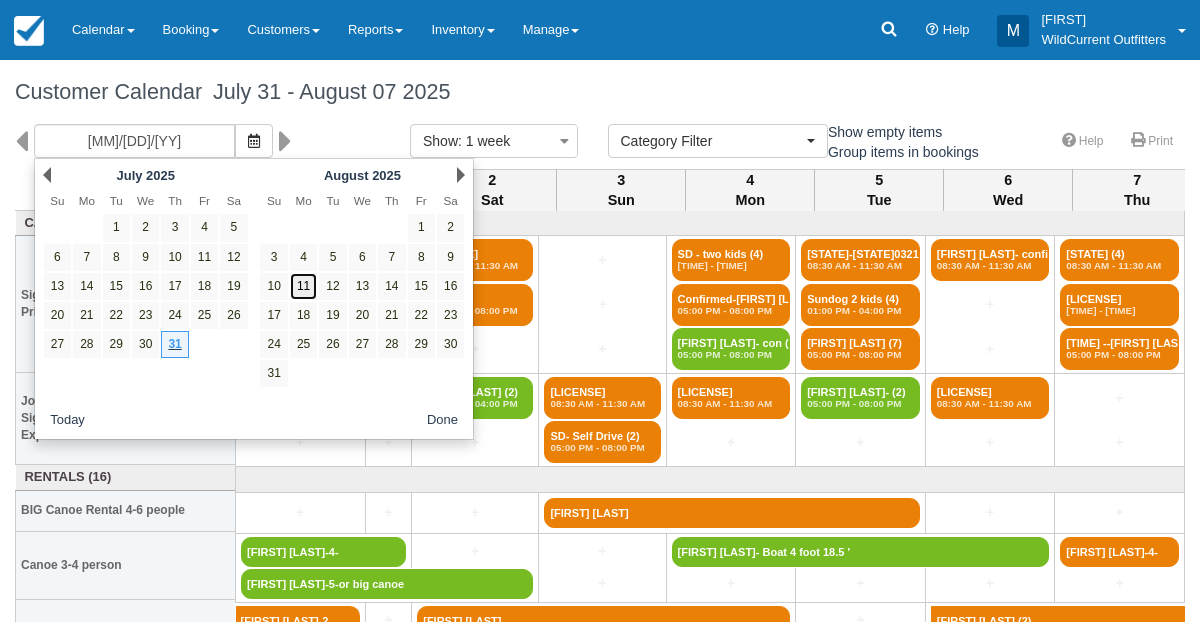 click on "11" at bounding box center (303, 286) 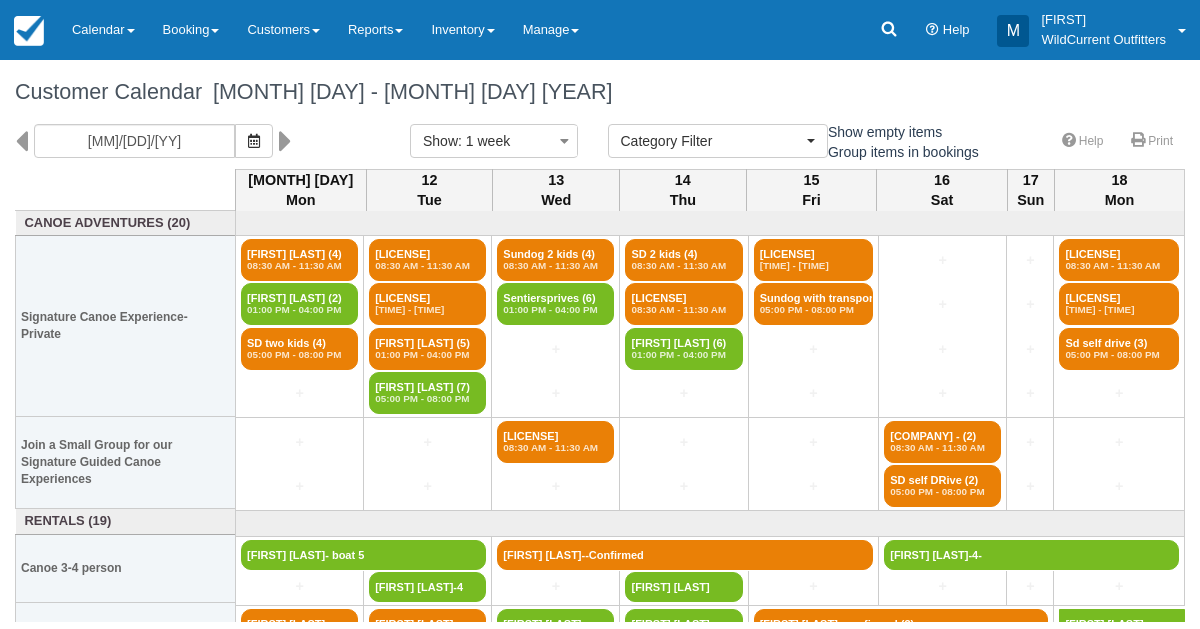 scroll, scrollTop: 113, scrollLeft: 0, axis: vertical 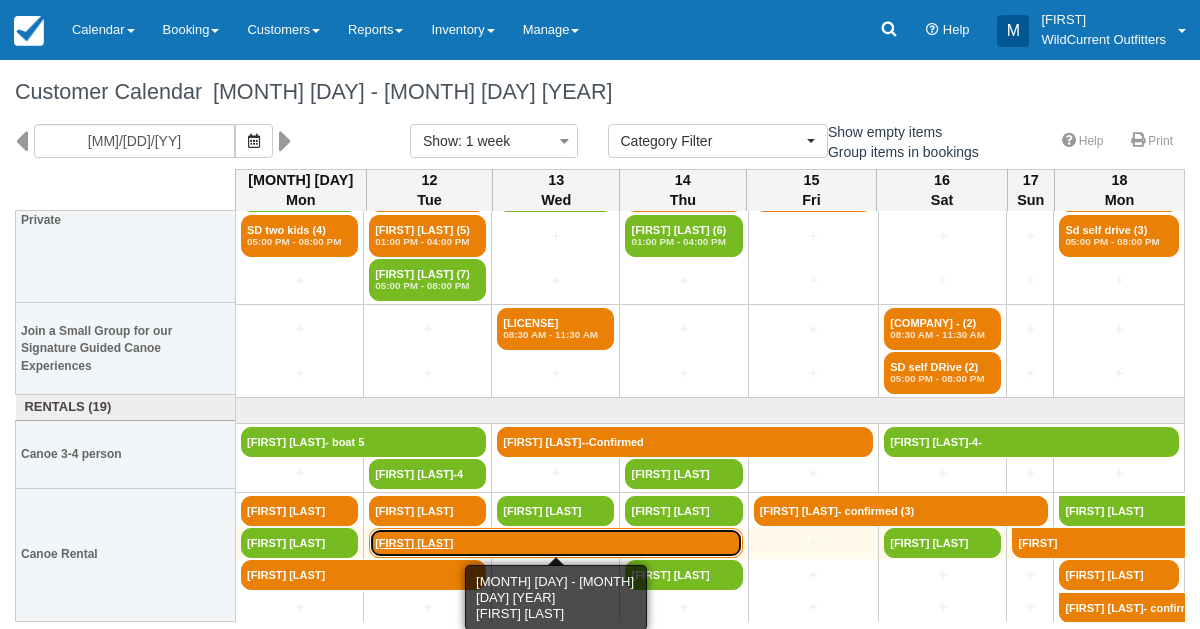 click on "Stephanie Johnson" at bounding box center (555, 543) 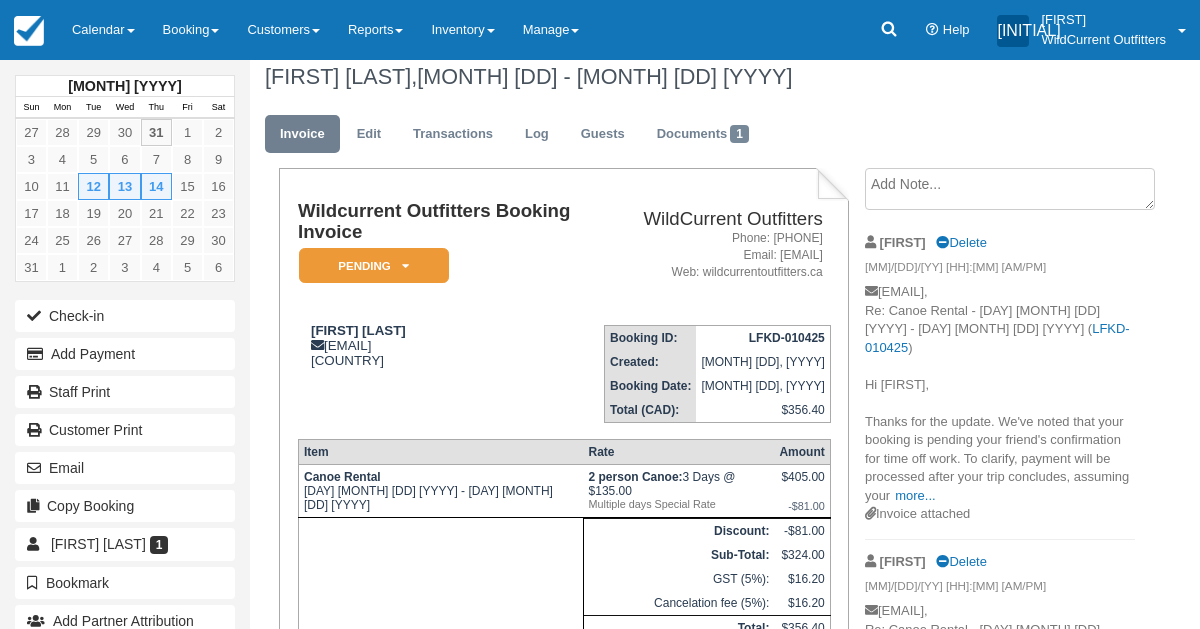 scroll, scrollTop: 0, scrollLeft: 0, axis: both 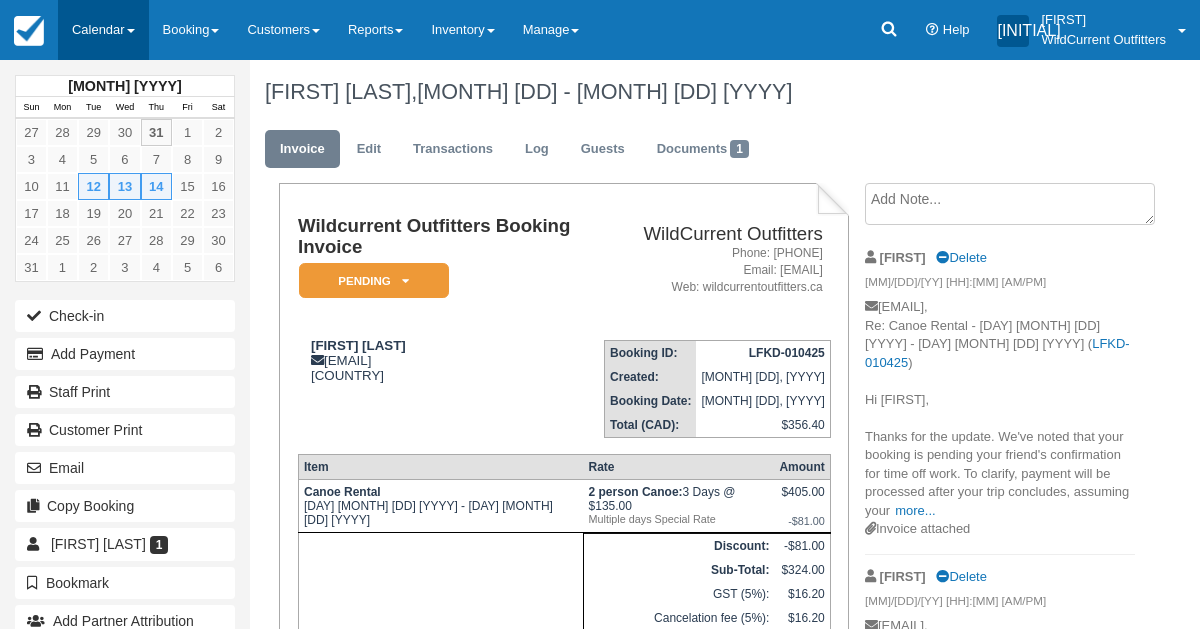 click on "Calendar" at bounding box center (103, 30) 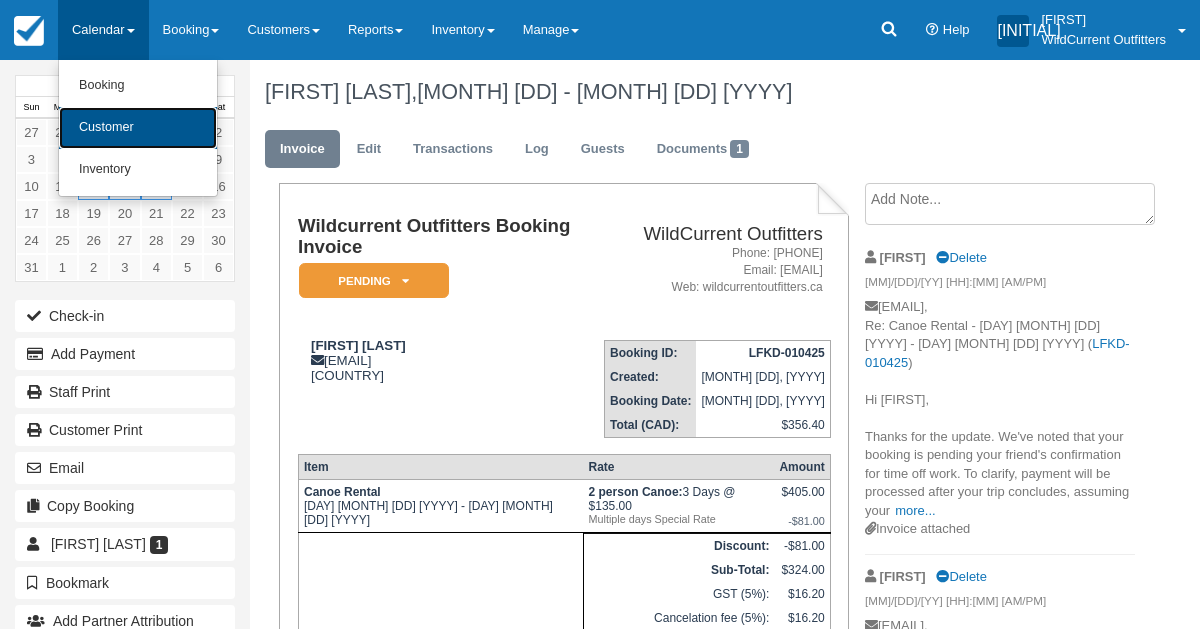 click on "Customer" at bounding box center (138, 128) 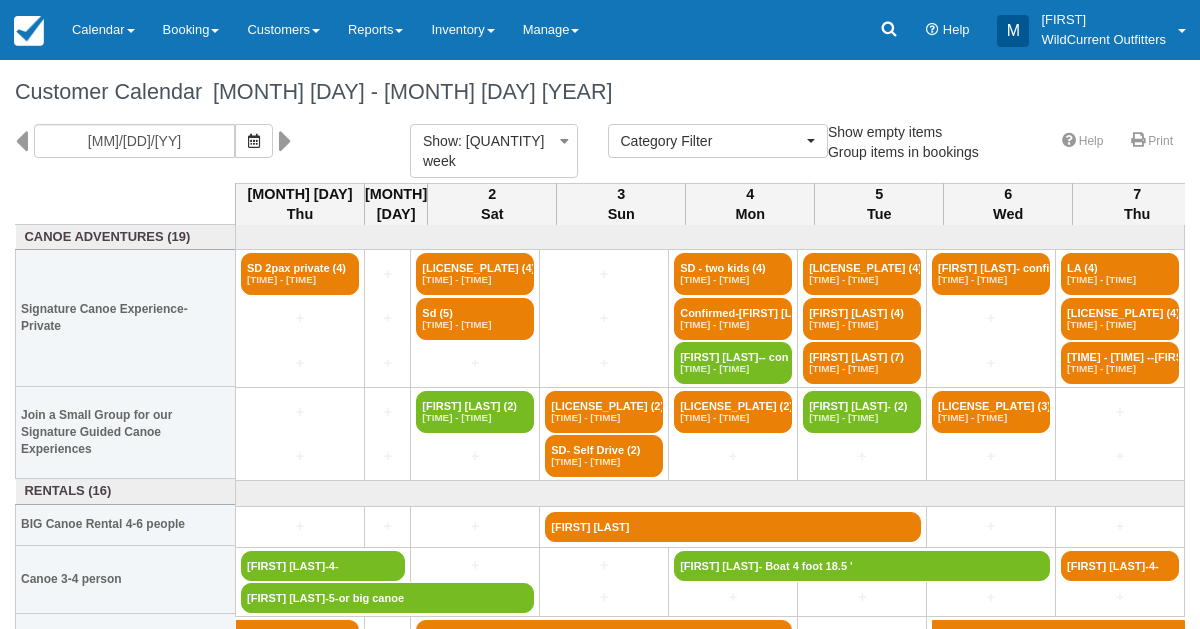 select 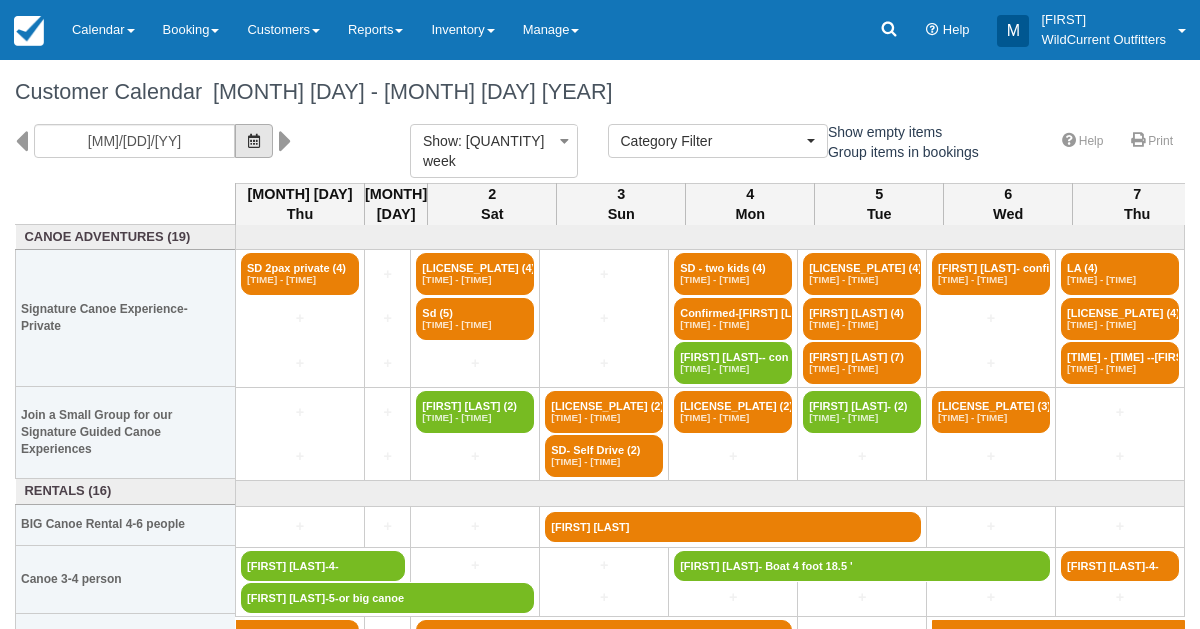 click at bounding box center [254, 141] 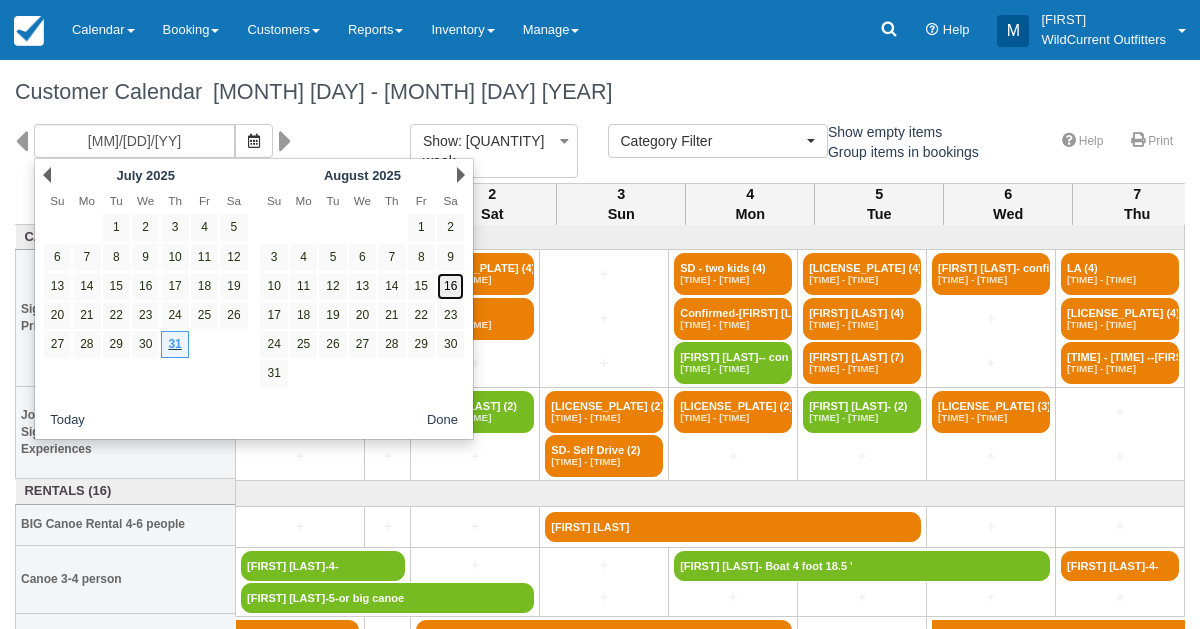 click on "16" at bounding box center (450, 286) 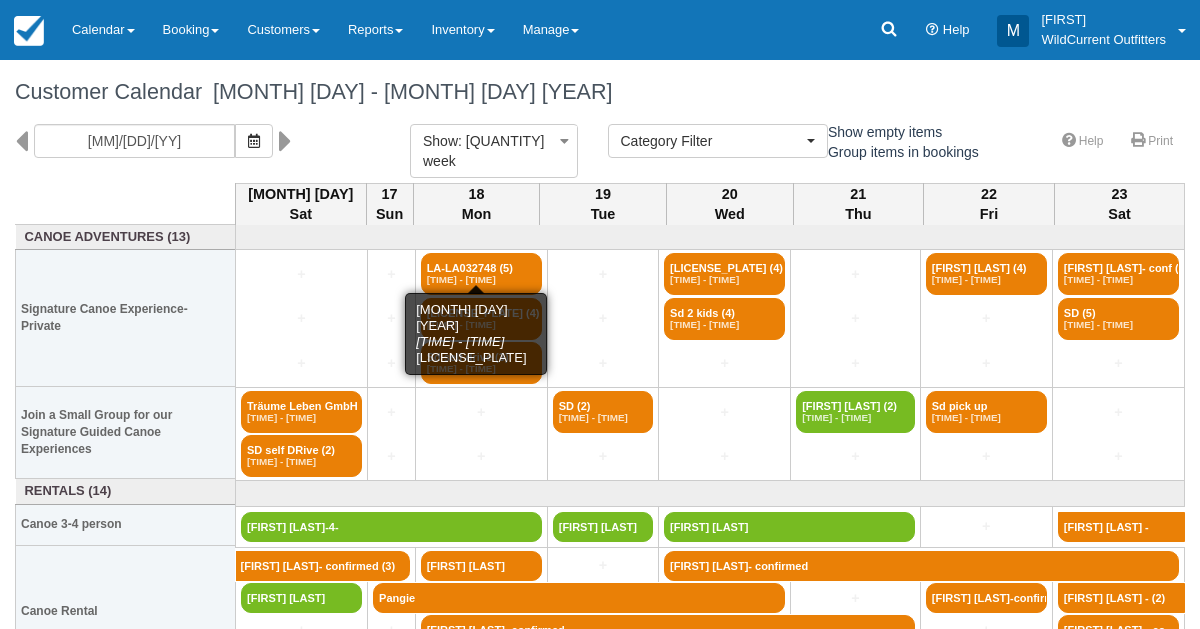 scroll, scrollTop: 42, scrollLeft: 0, axis: vertical 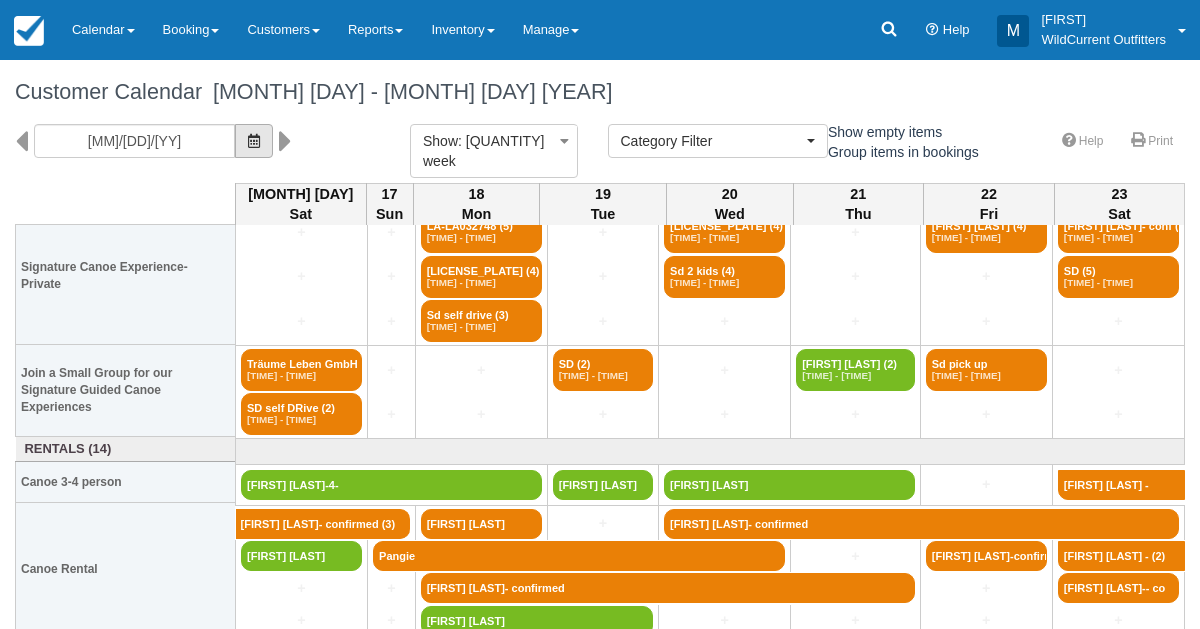 click at bounding box center [254, 141] 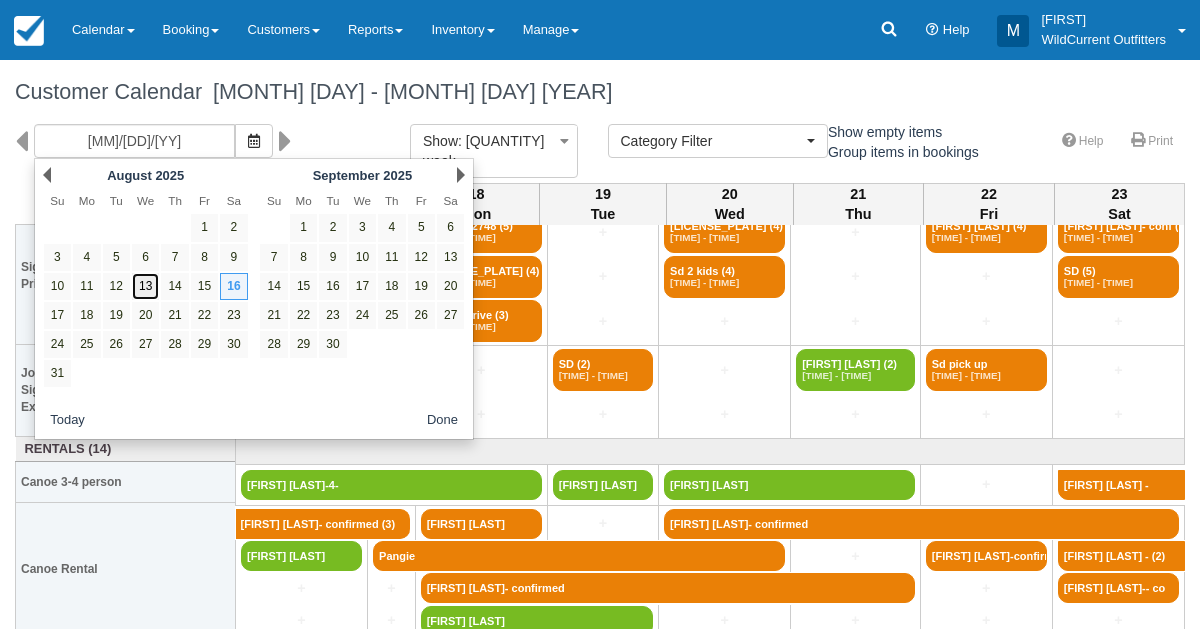 click on "13" at bounding box center (145, 286) 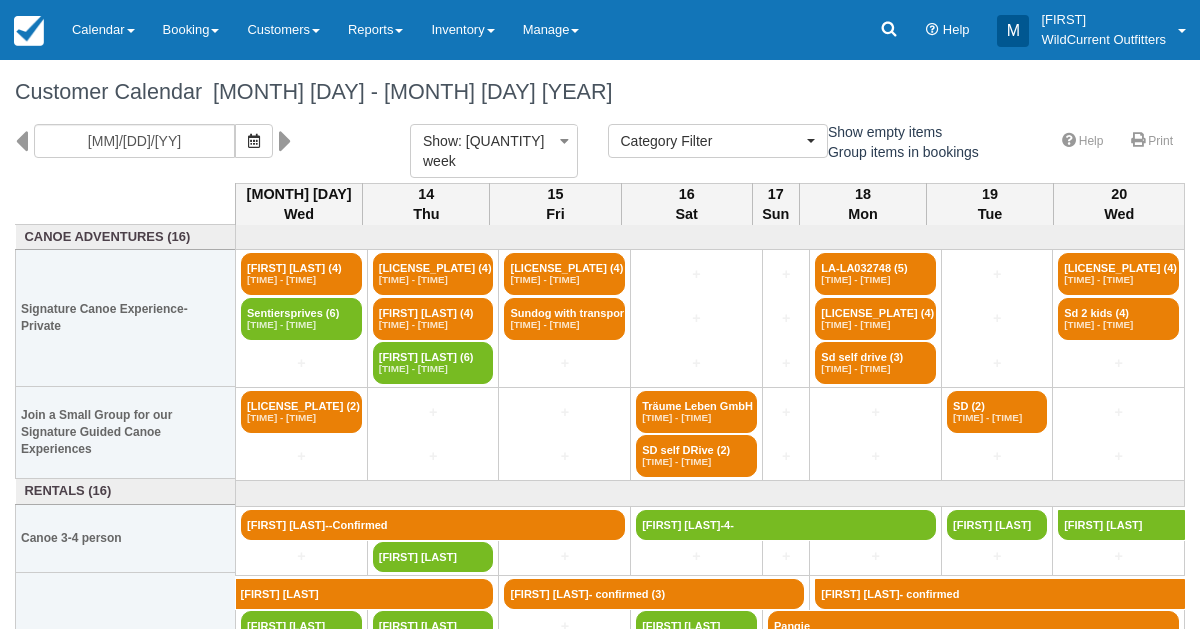 scroll, scrollTop: 70, scrollLeft: 0, axis: vertical 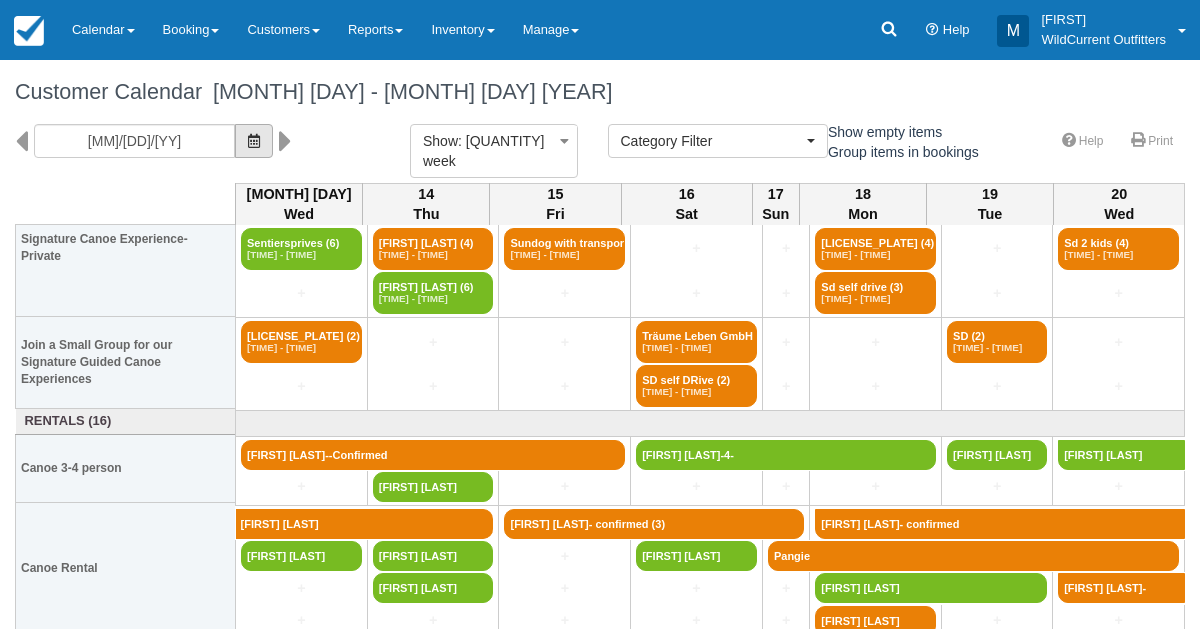 click at bounding box center (254, 141) 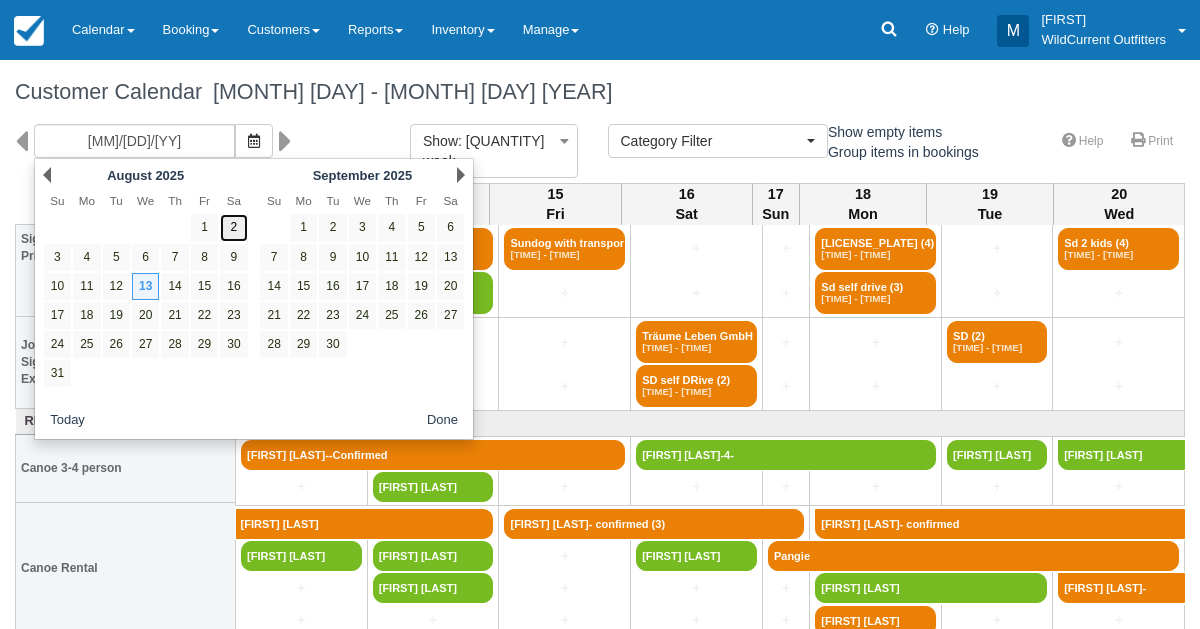 click on "2" at bounding box center (233, 227) 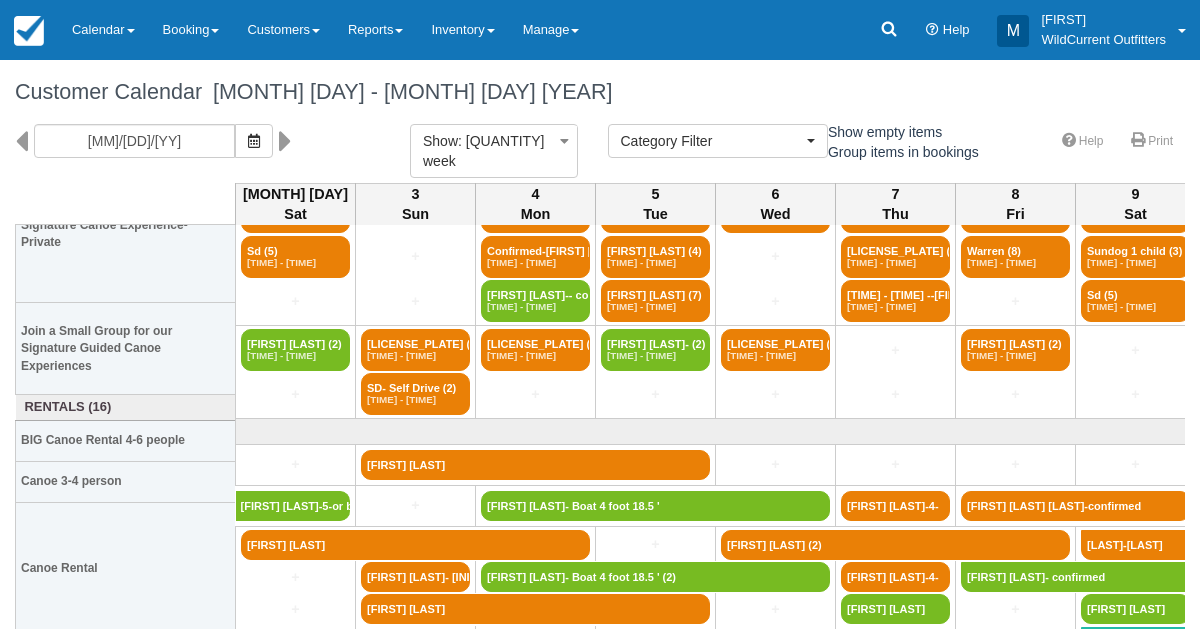scroll, scrollTop: 83, scrollLeft: 0, axis: vertical 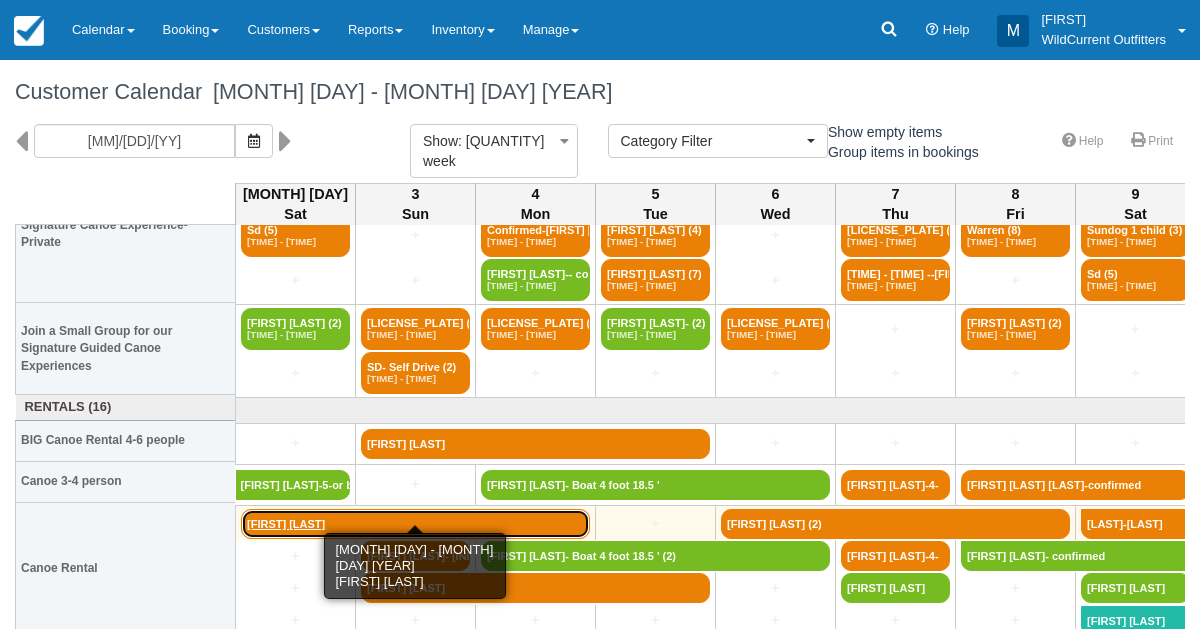 click on "Kevin Walsh" at bounding box center (415, 524) 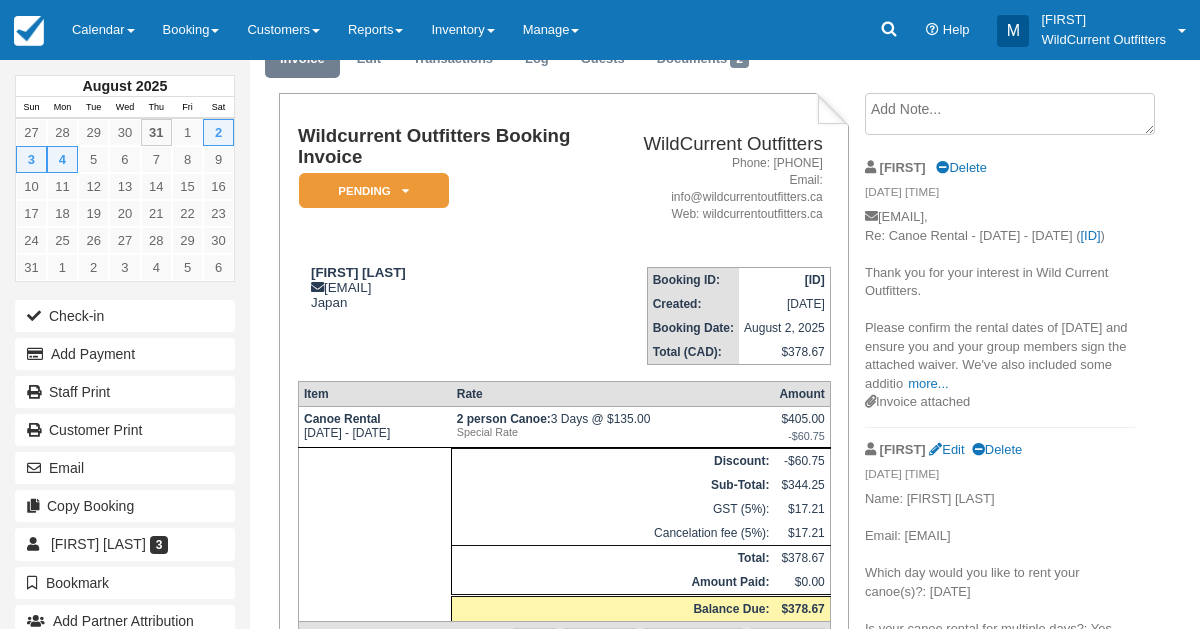 scroll, scrollTop: 66, scrollLeft: 0, axis: vertical 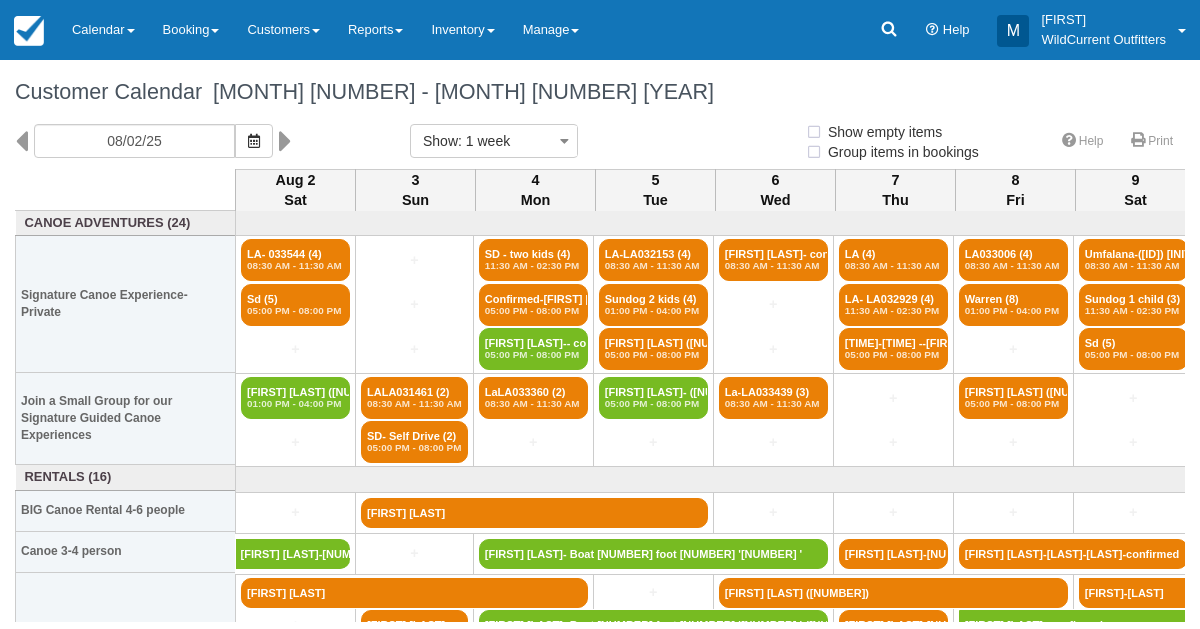 select 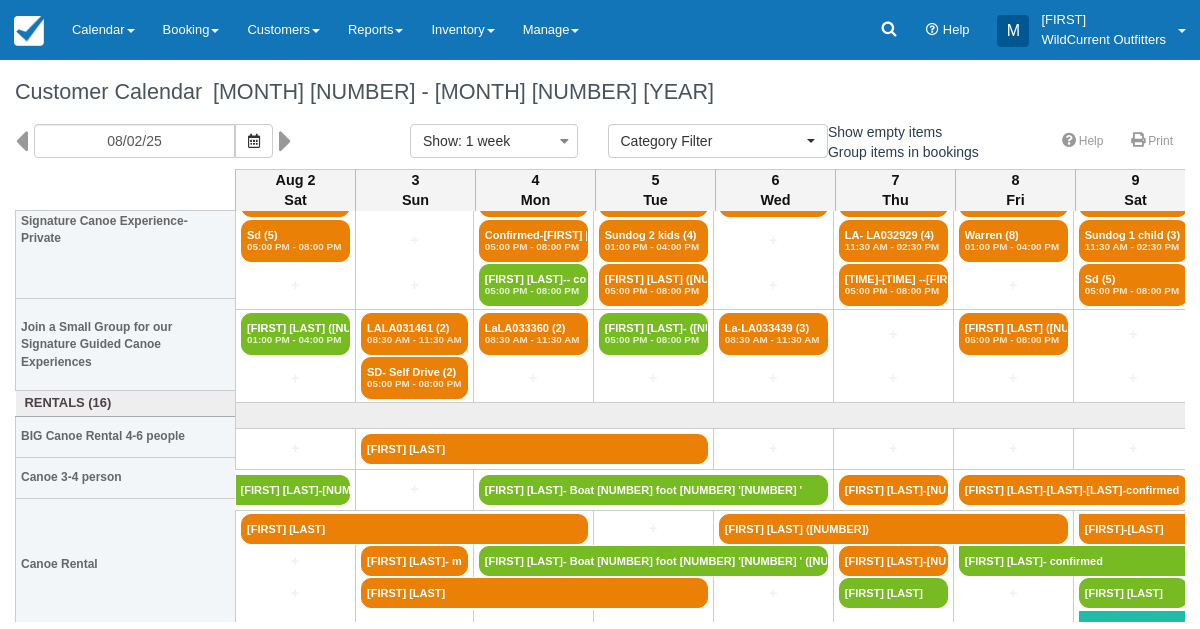 scroll, scrollTop: 83, scrollLeft: 0, axis: vertical 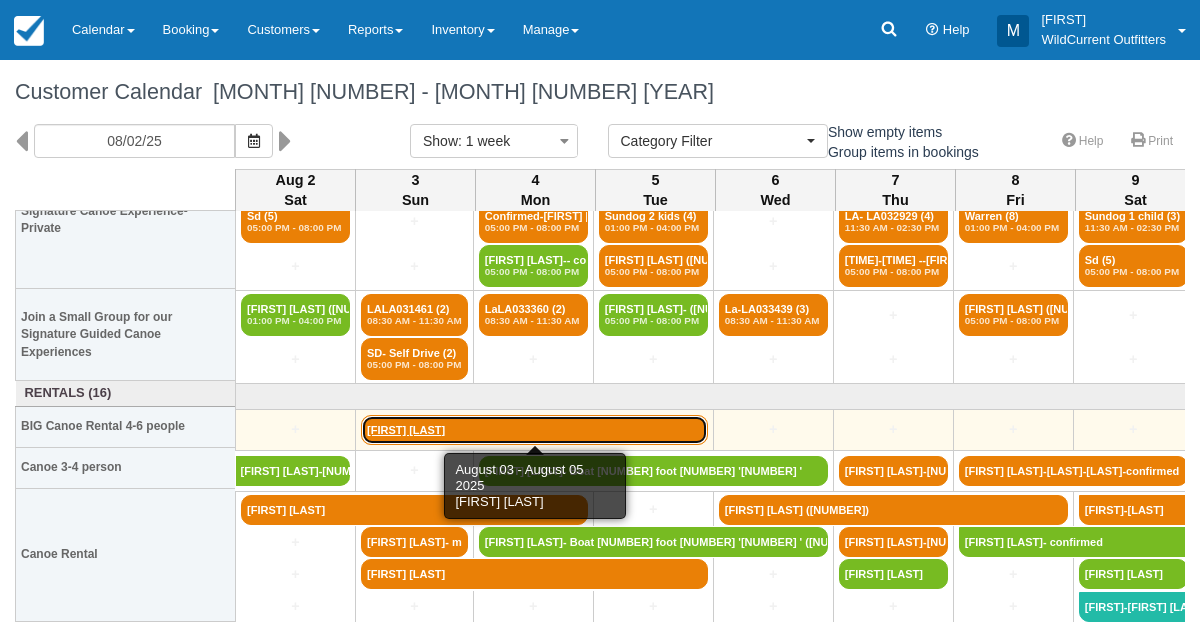 click on "[FIRST] [LAST]" at bounding box center (534, 430) 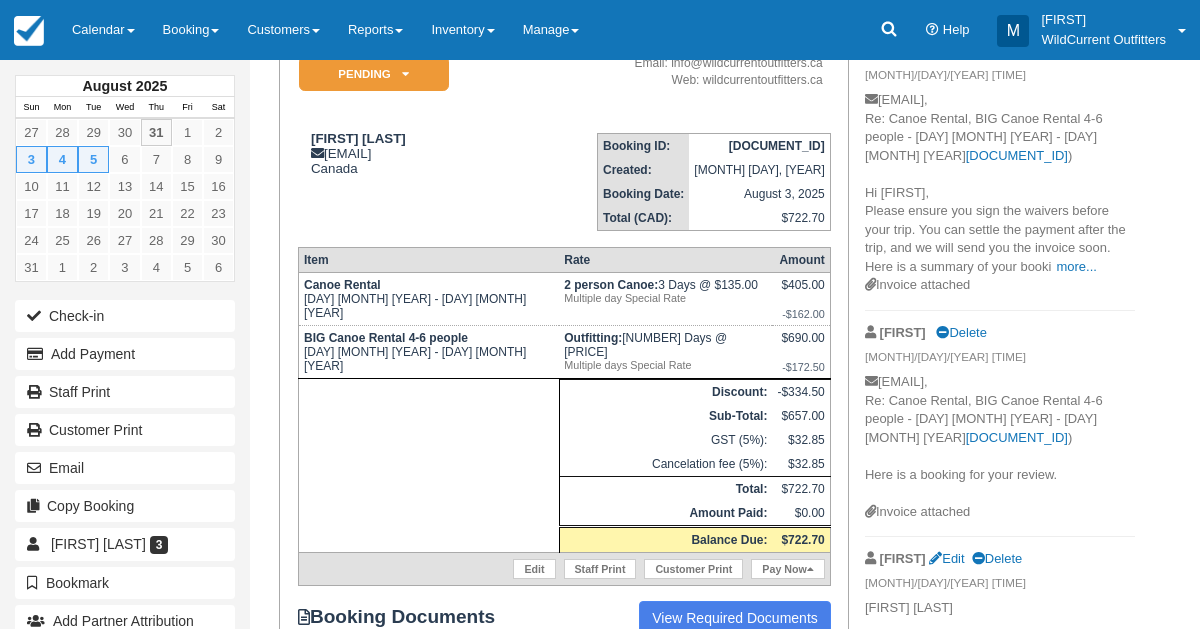 scroll, scrollTop: 201, scrollLeft: 0, axis: vertical 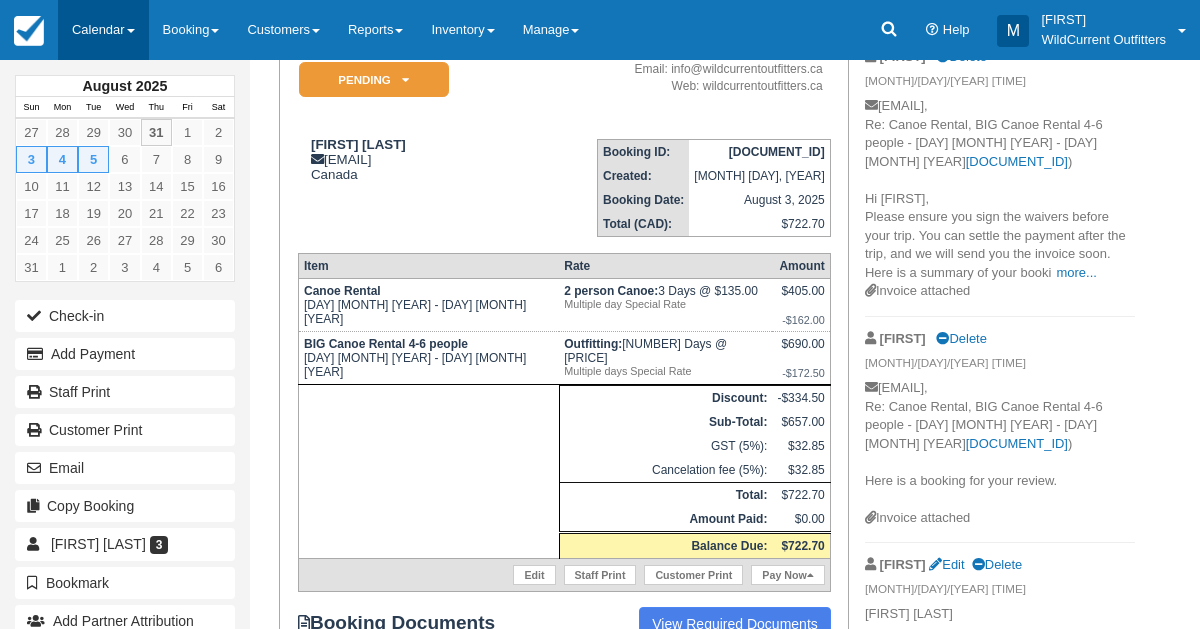 click on "Calendar" at bounding box center [103, 30] 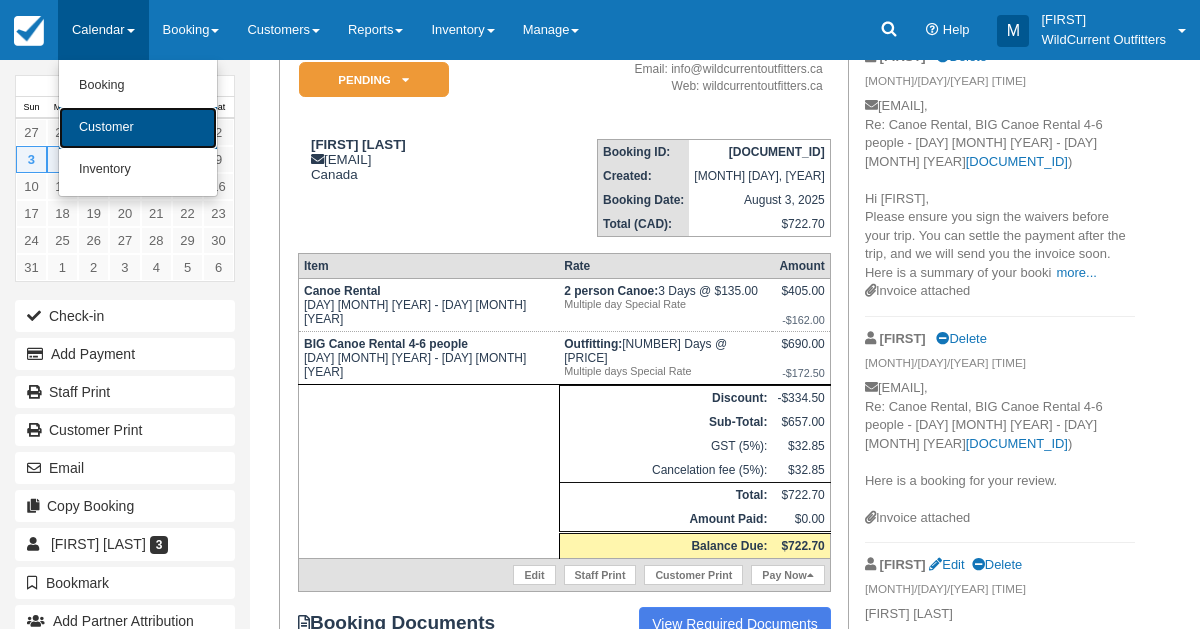 click on "Customer" at bounding box center (138, 128) 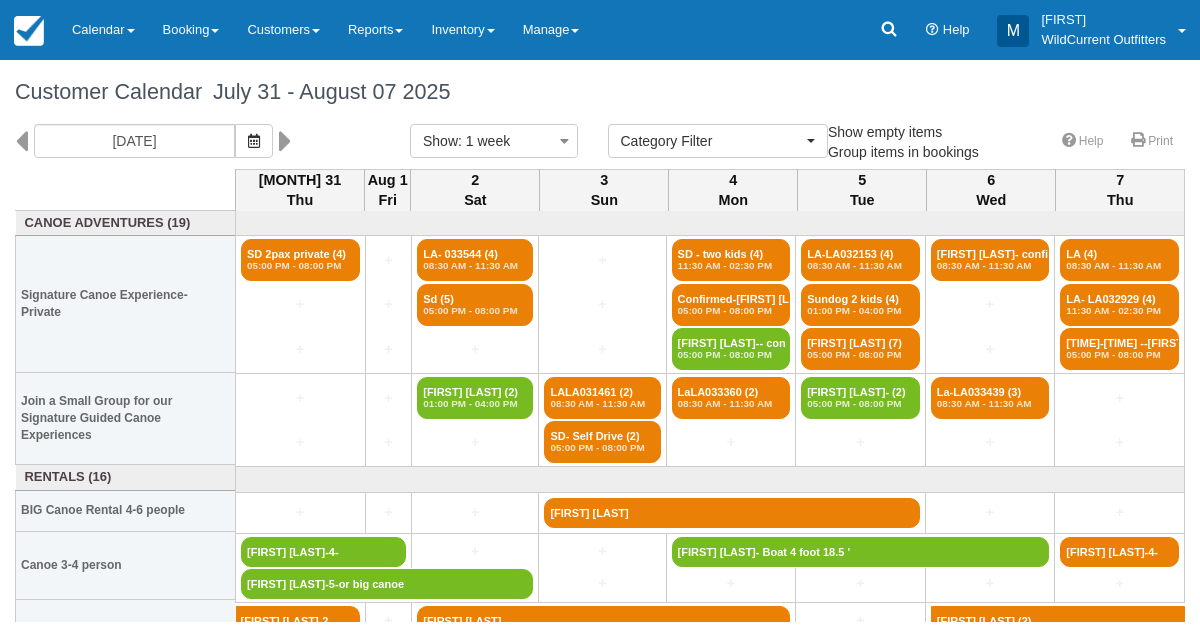 select 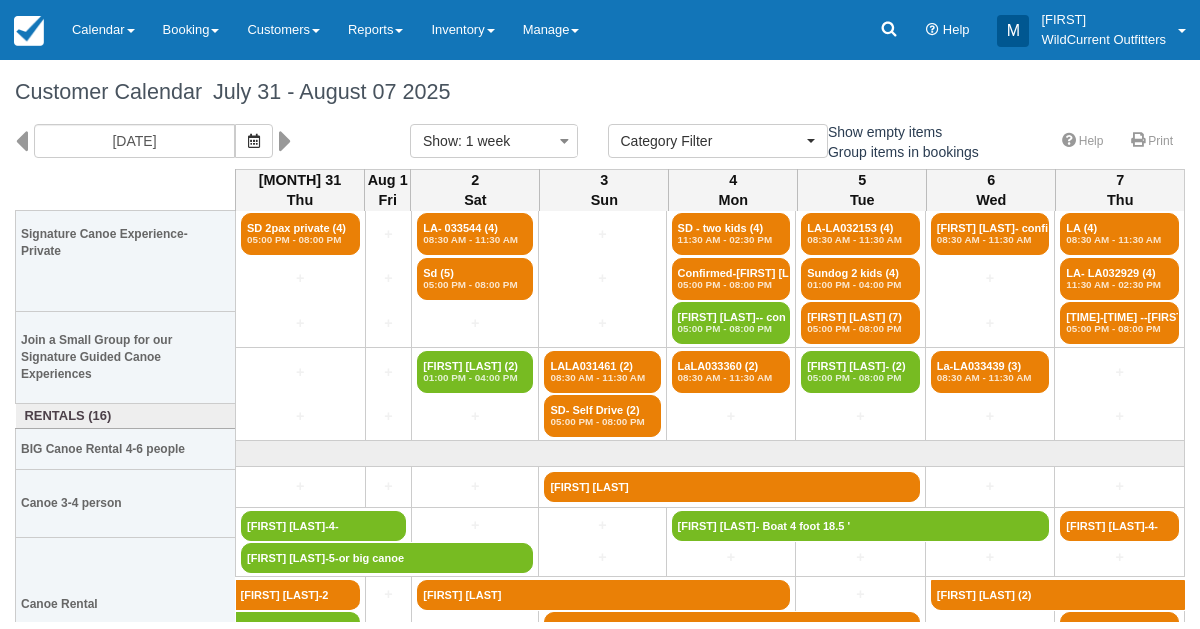 scroll, scrollTop: 0, scrollLeft: 0, axis: both 